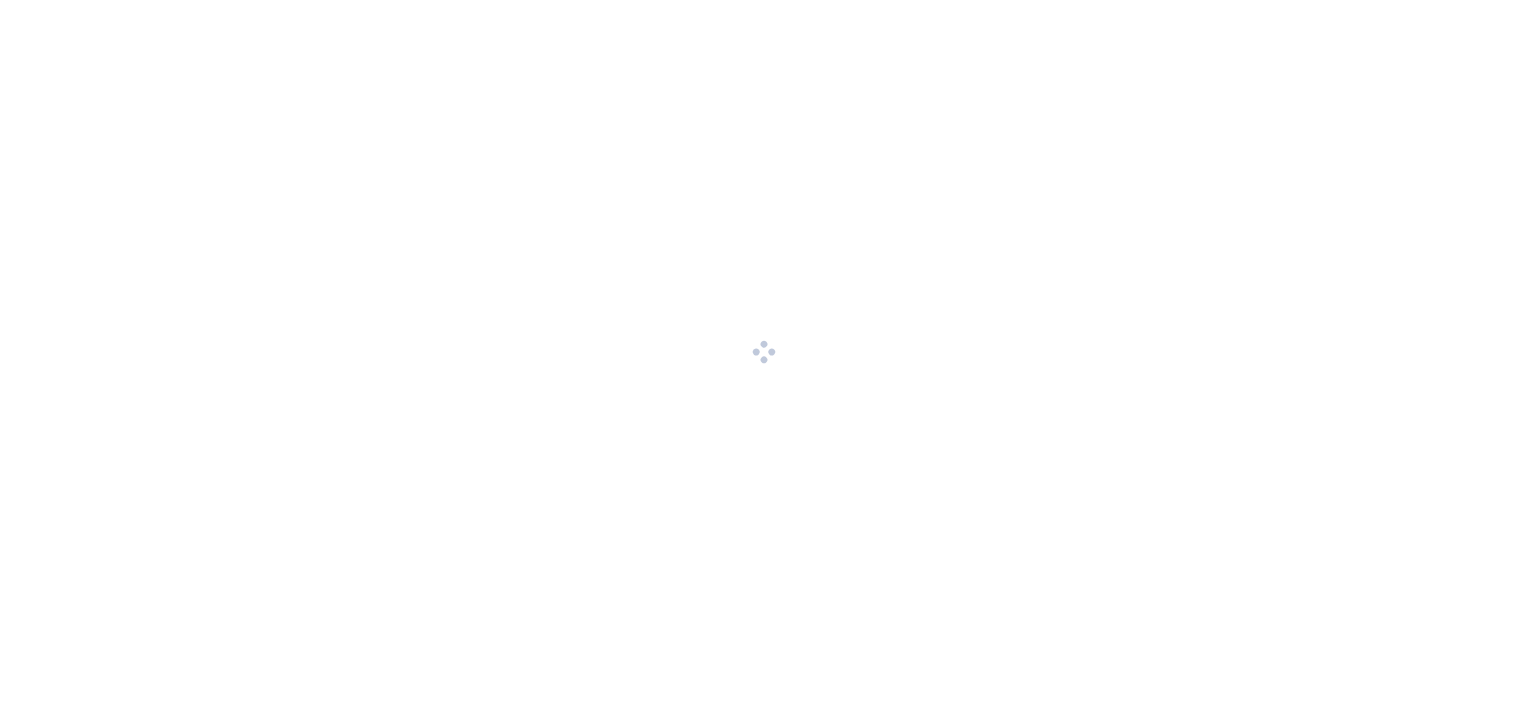 scroll, scrollTop: 0, scrollLeft: 0, axis: both 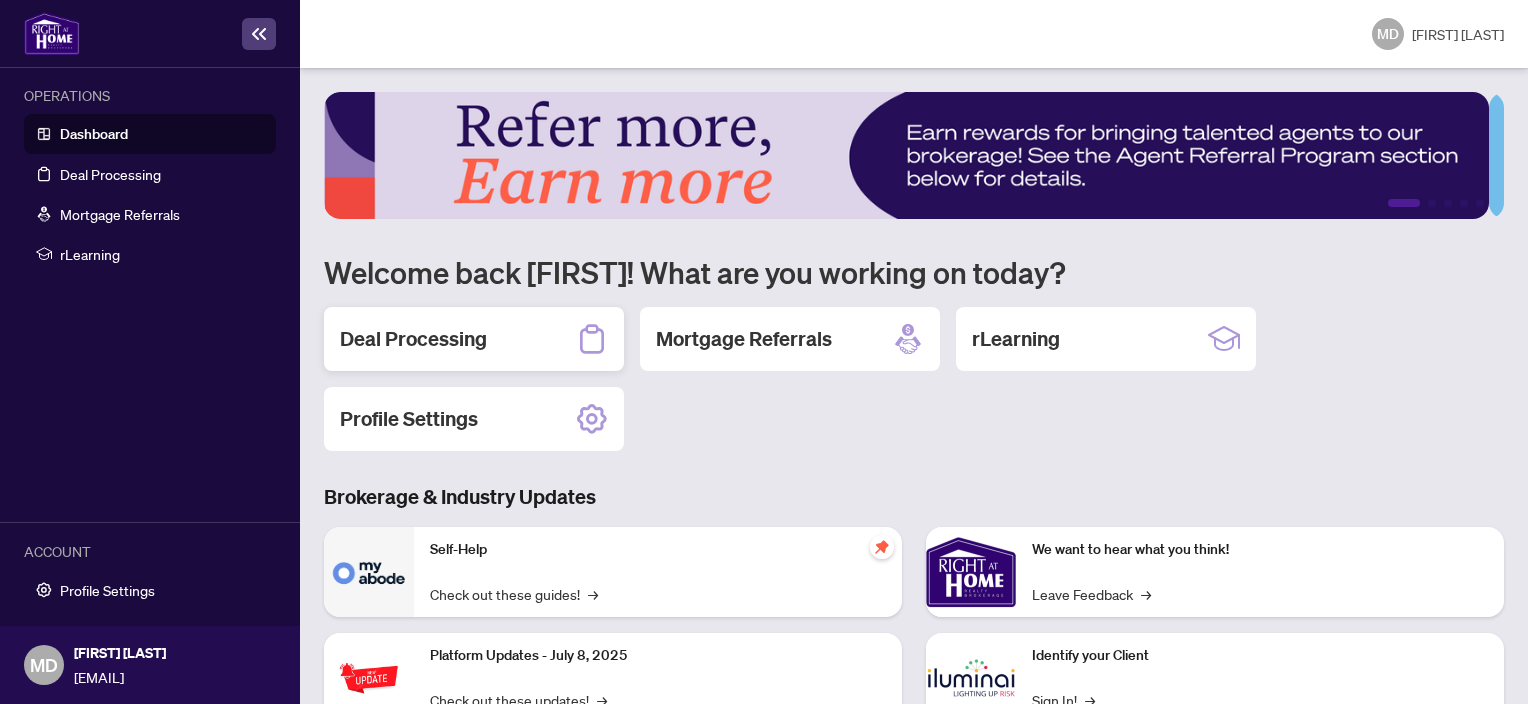 click on "Deal Processing" at bounding box center (413, 339) 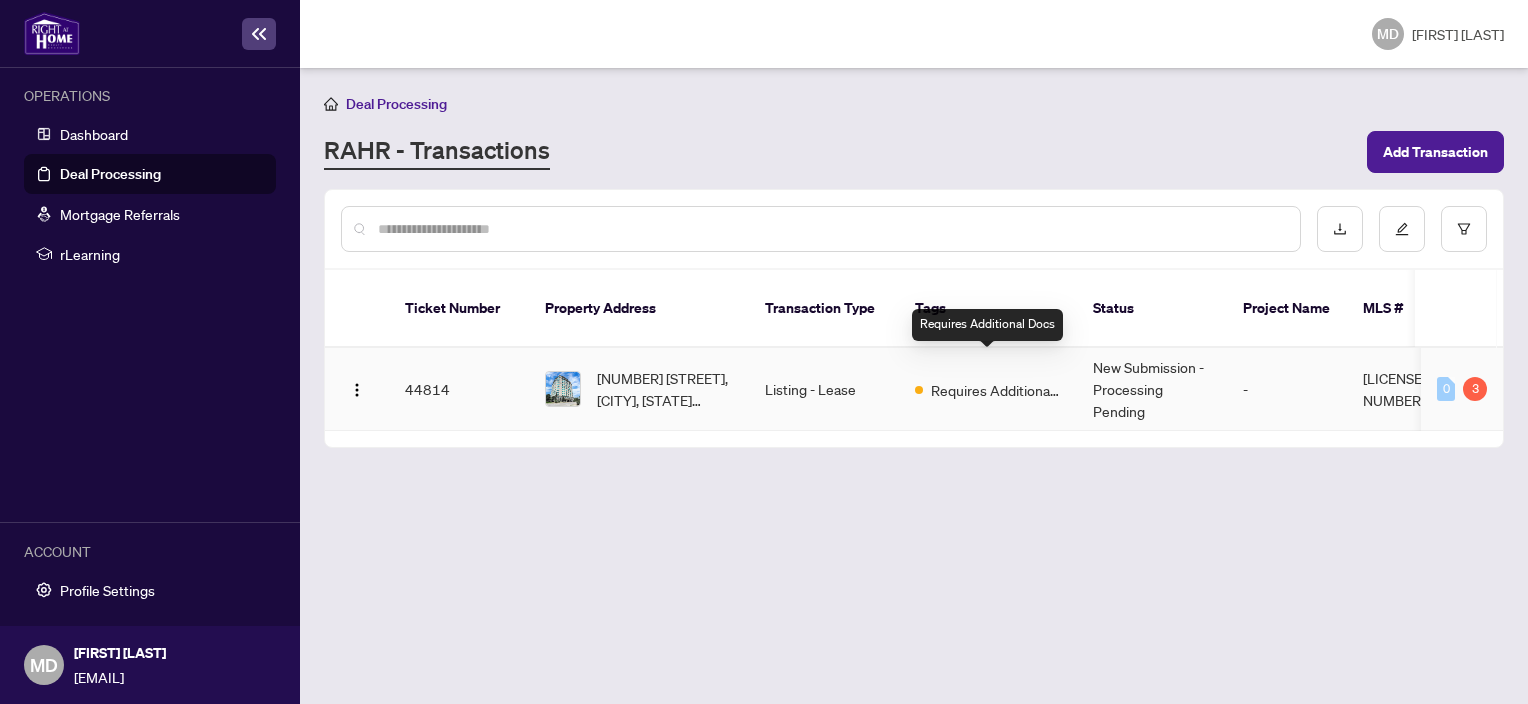click on "Requires Additional Docs" at bounding box center (996, 390) 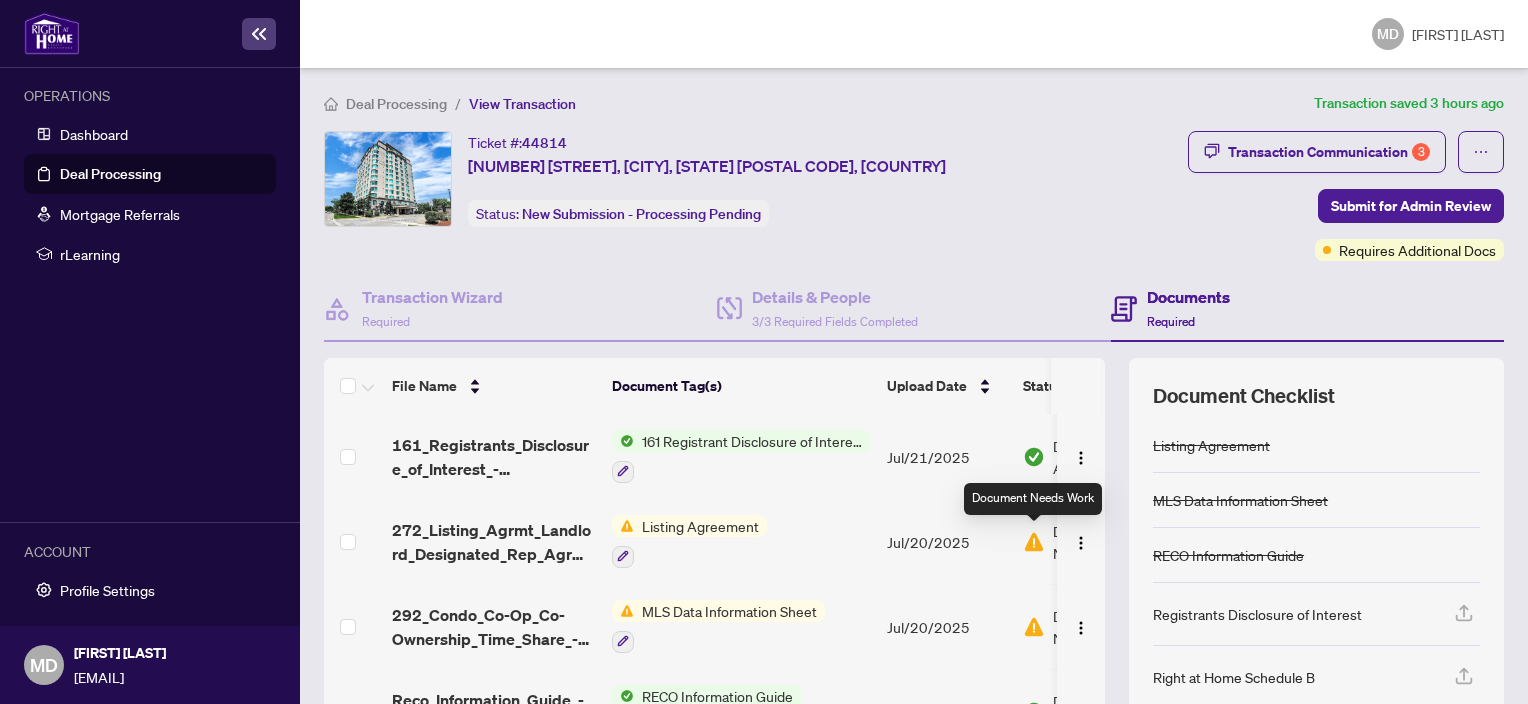 click at bounding box center (1034, 542) 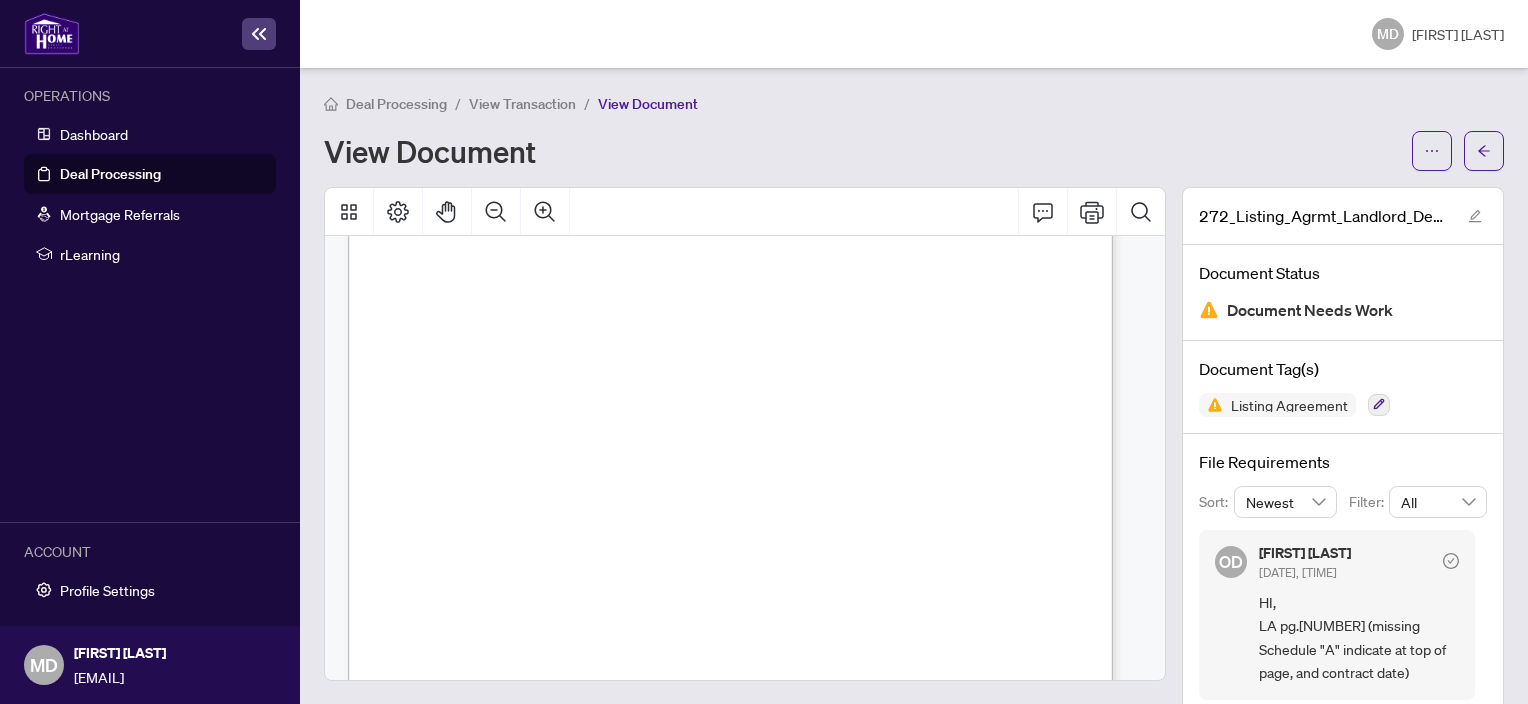 scroll, scrollTop: 4645, scrollLeft: 0, axis: vertical 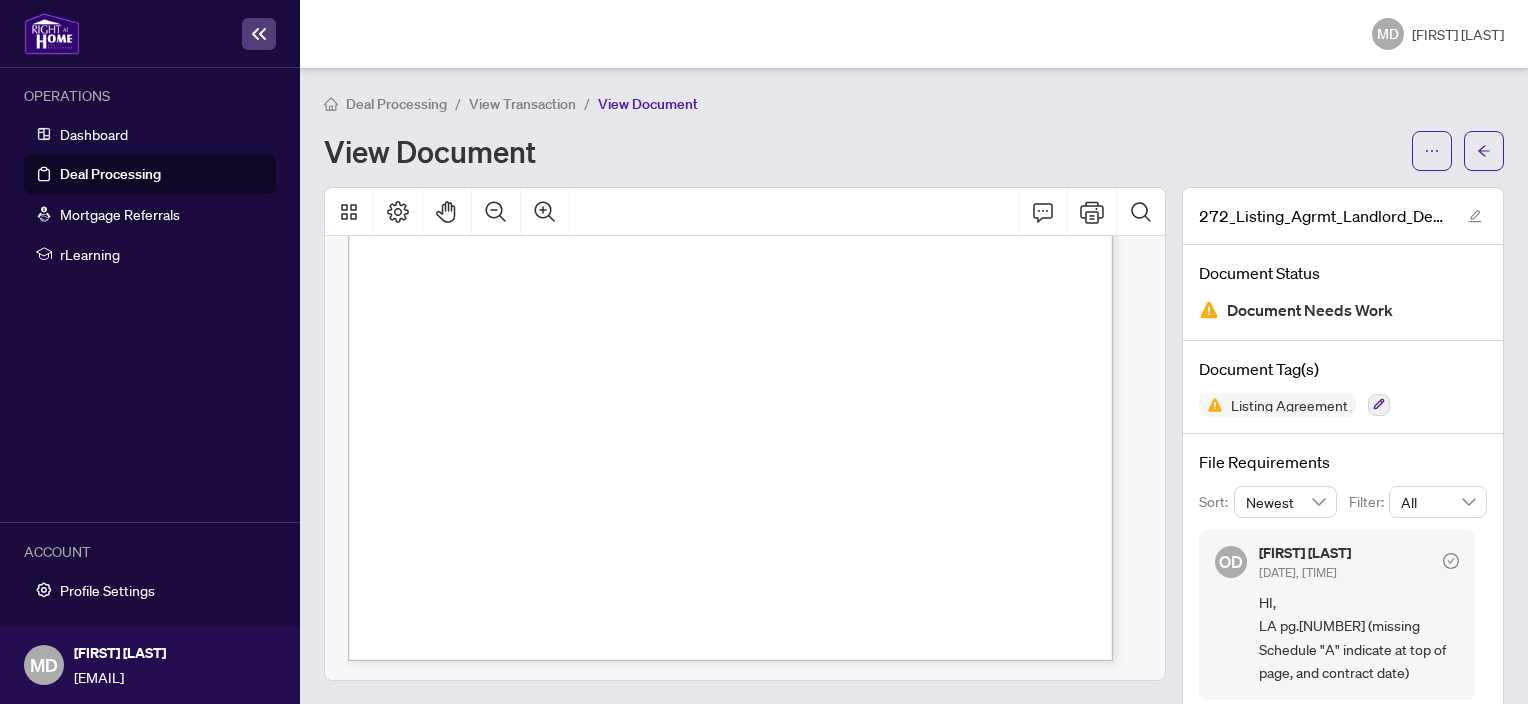 click on "View Document" at bounding box center (862, 151) 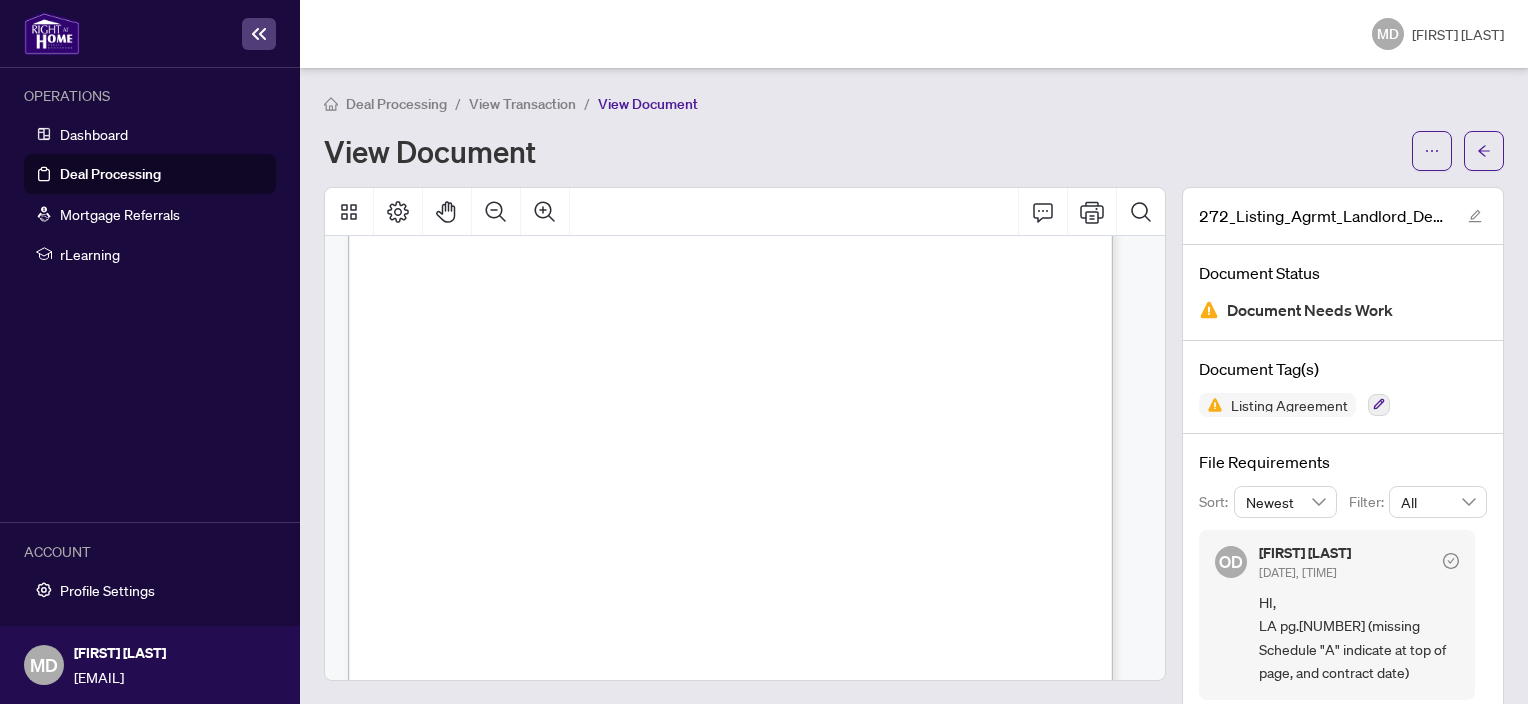 scroll, scrollTop: 0, scrollLeft: 0, axis: both 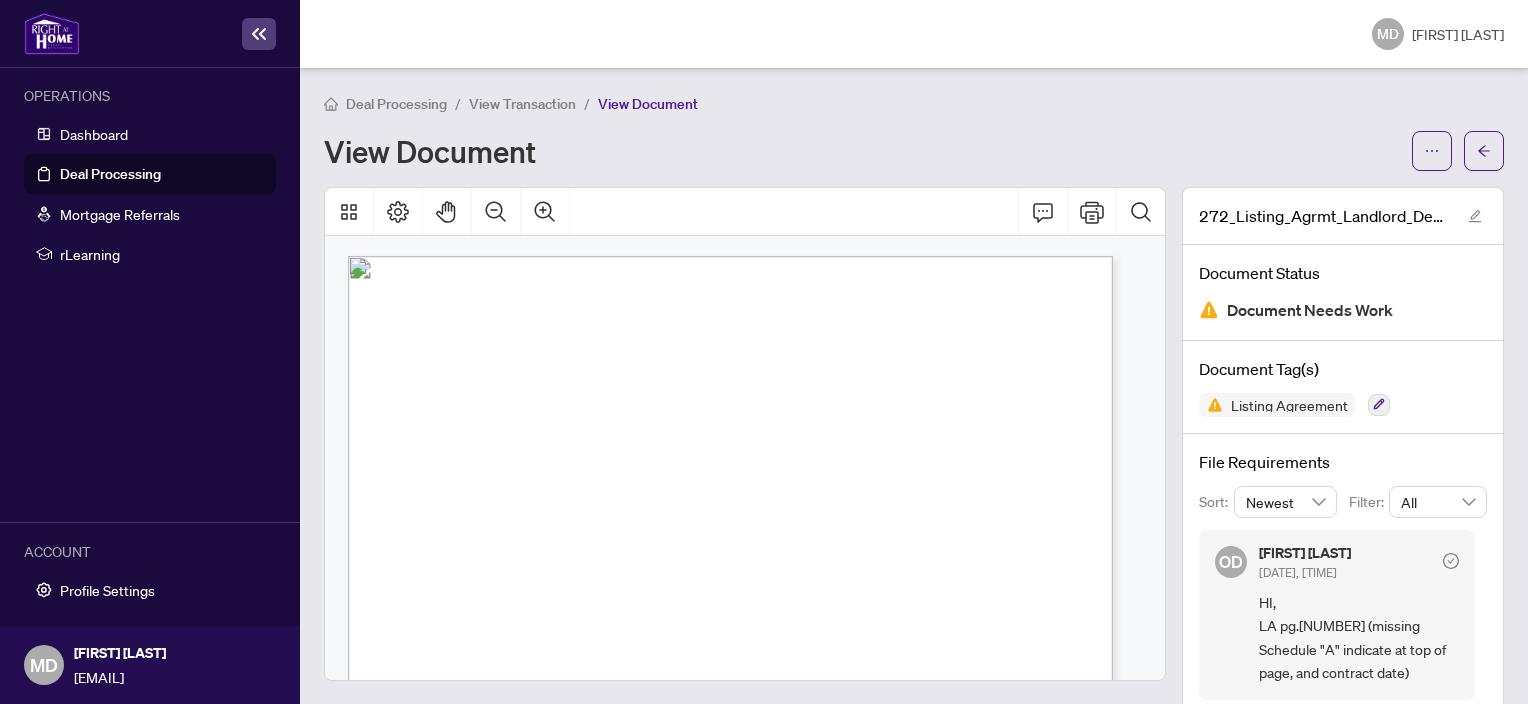 click on "View Document" at bounding box center [862, 151] 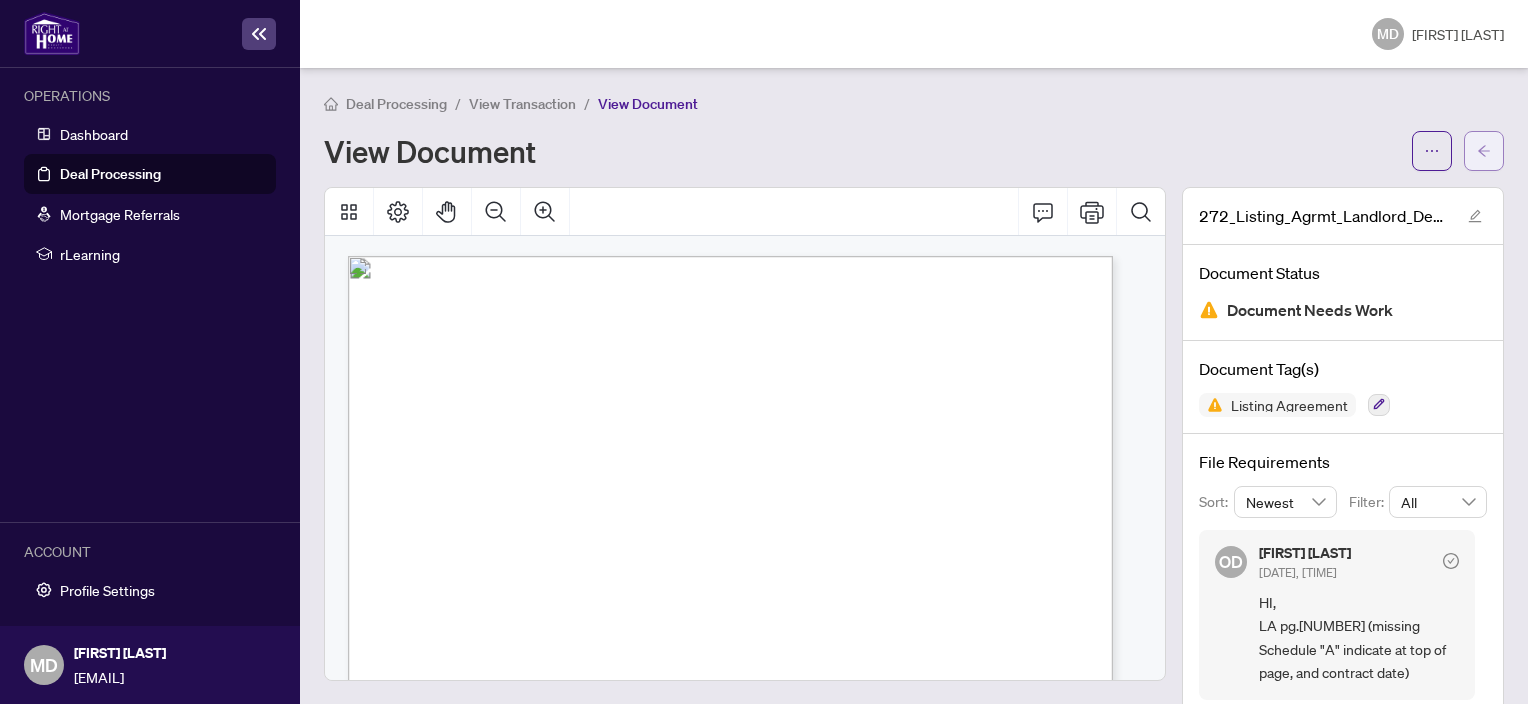 click 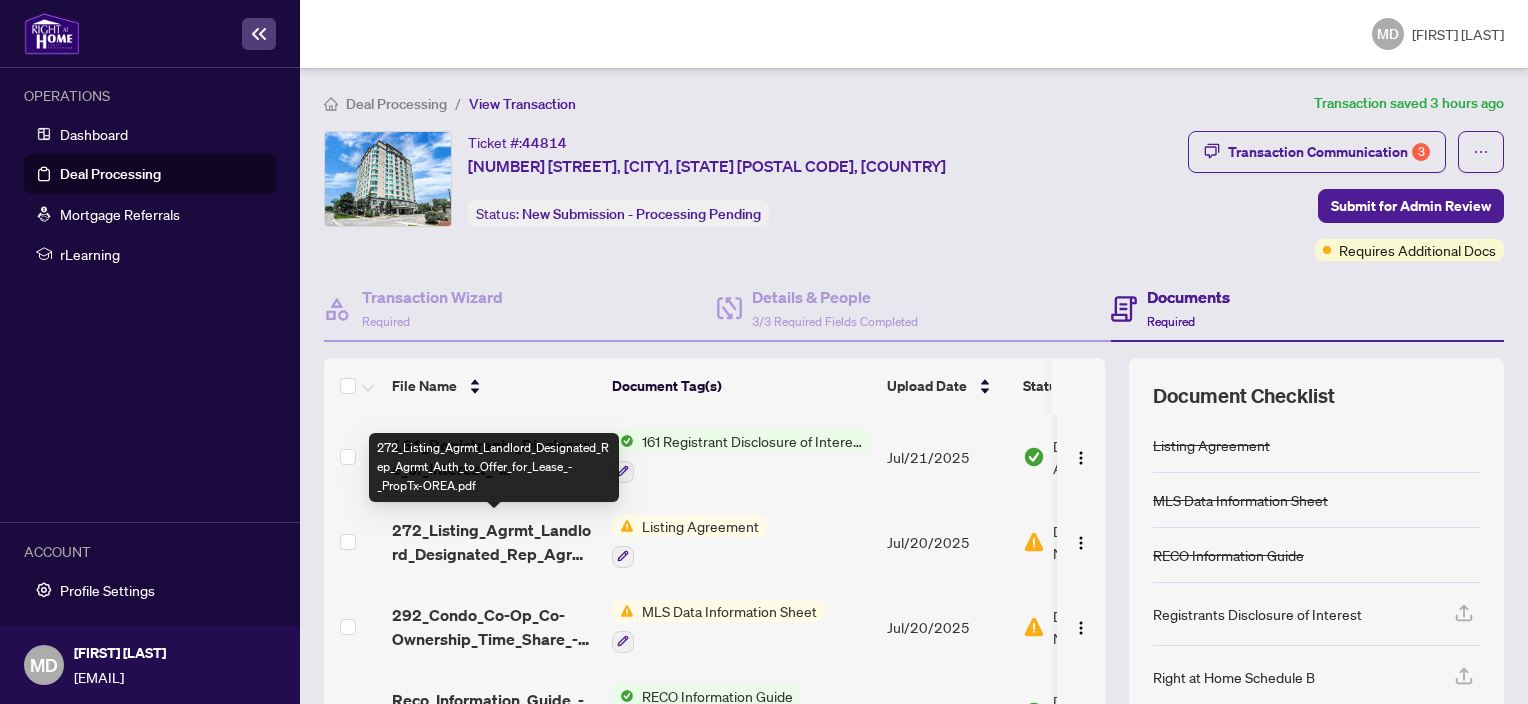 click on "272_Listing_Agrmt_Landlord_Designated_Rep_Agrmt_Auth_to_Offer_for_Lease_-_PropTx-OREA.pdf" at bounding box center (494, 542) 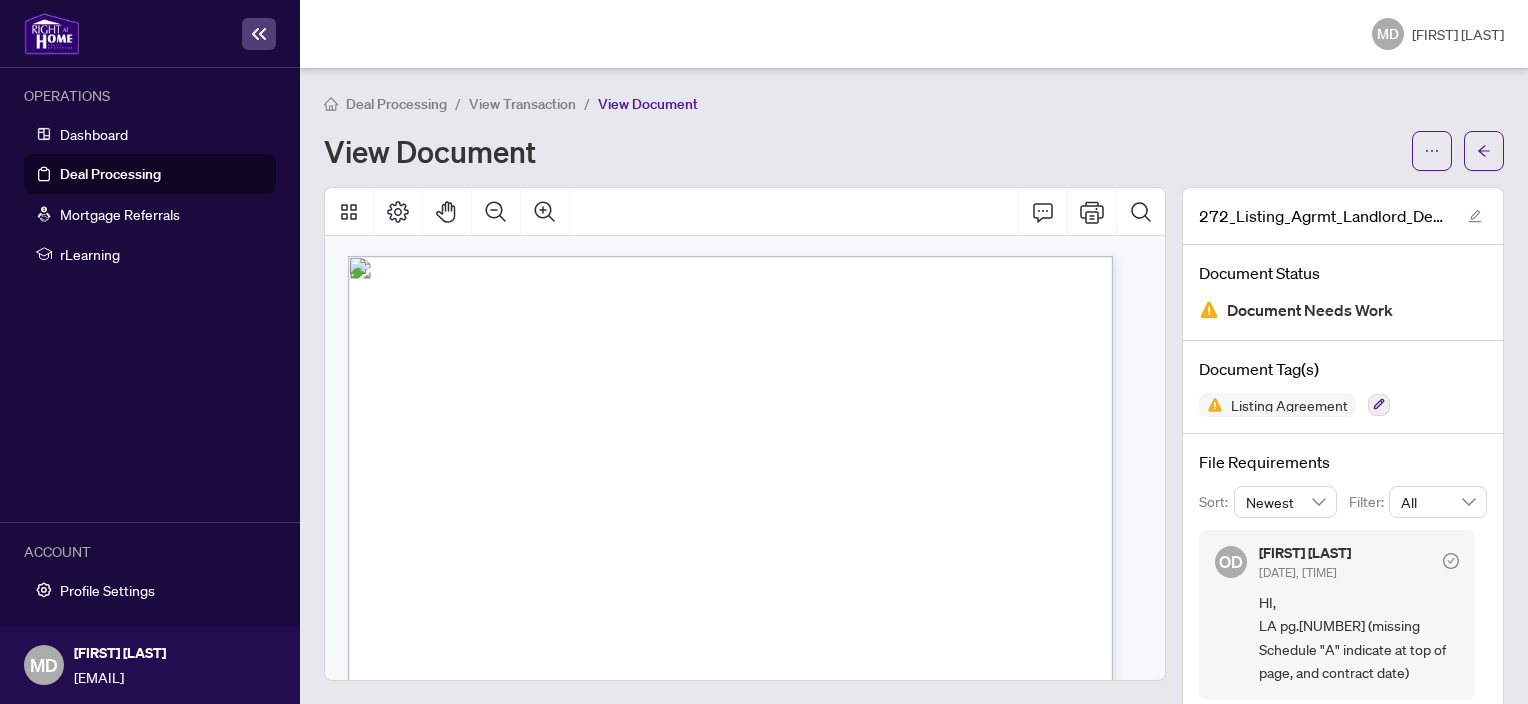 scroll, scrollTop: 33, scrollLeft: 0, axis: vertical 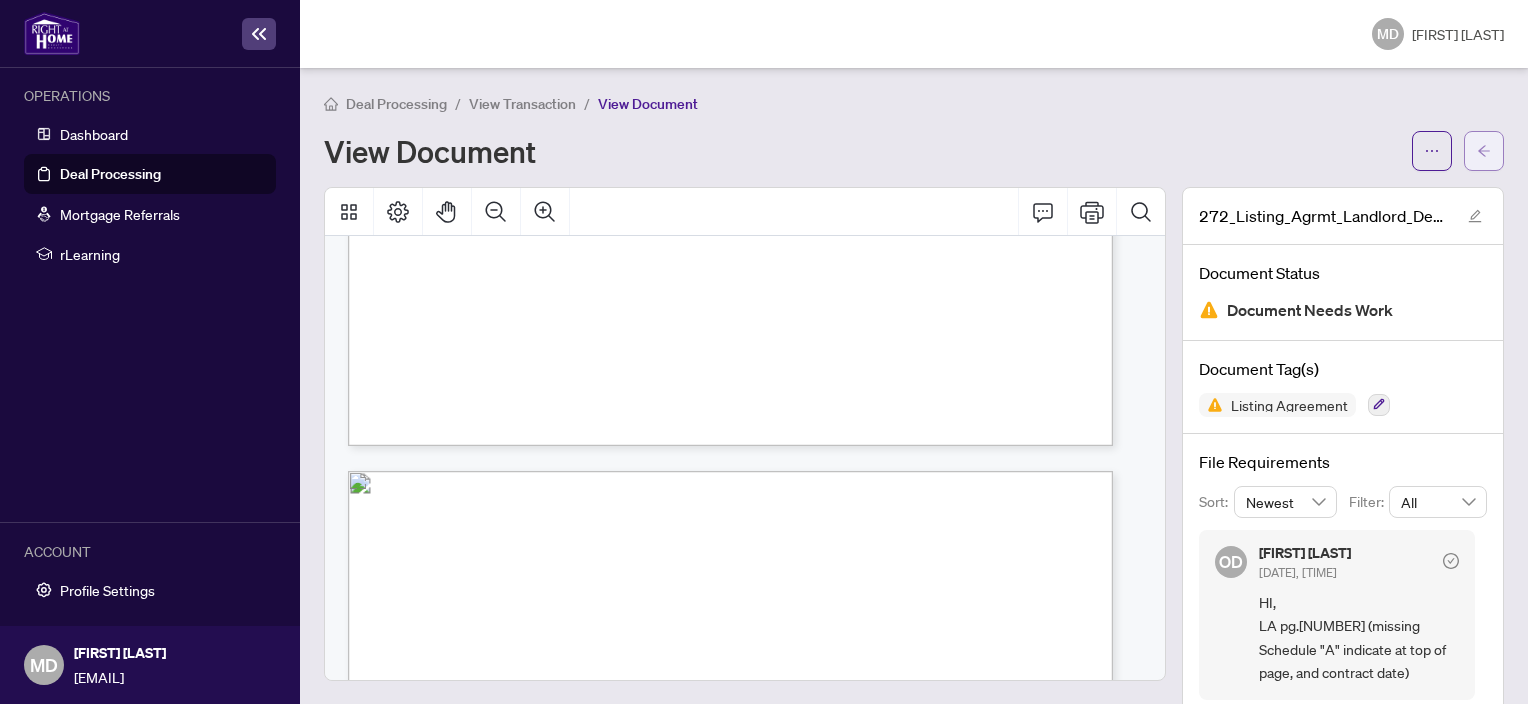 click 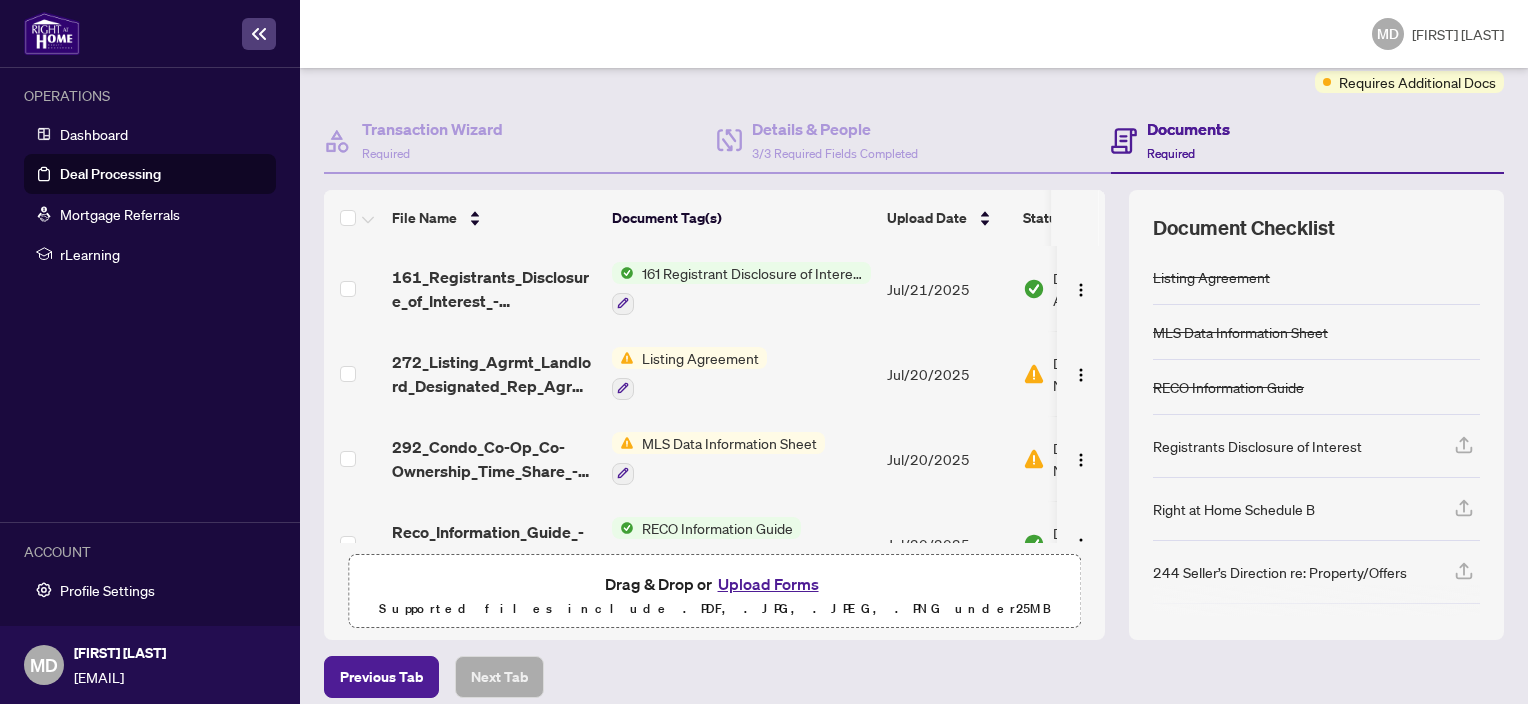 scroll, scrollTop: 183, scrollLeft: 0, axis: vertical 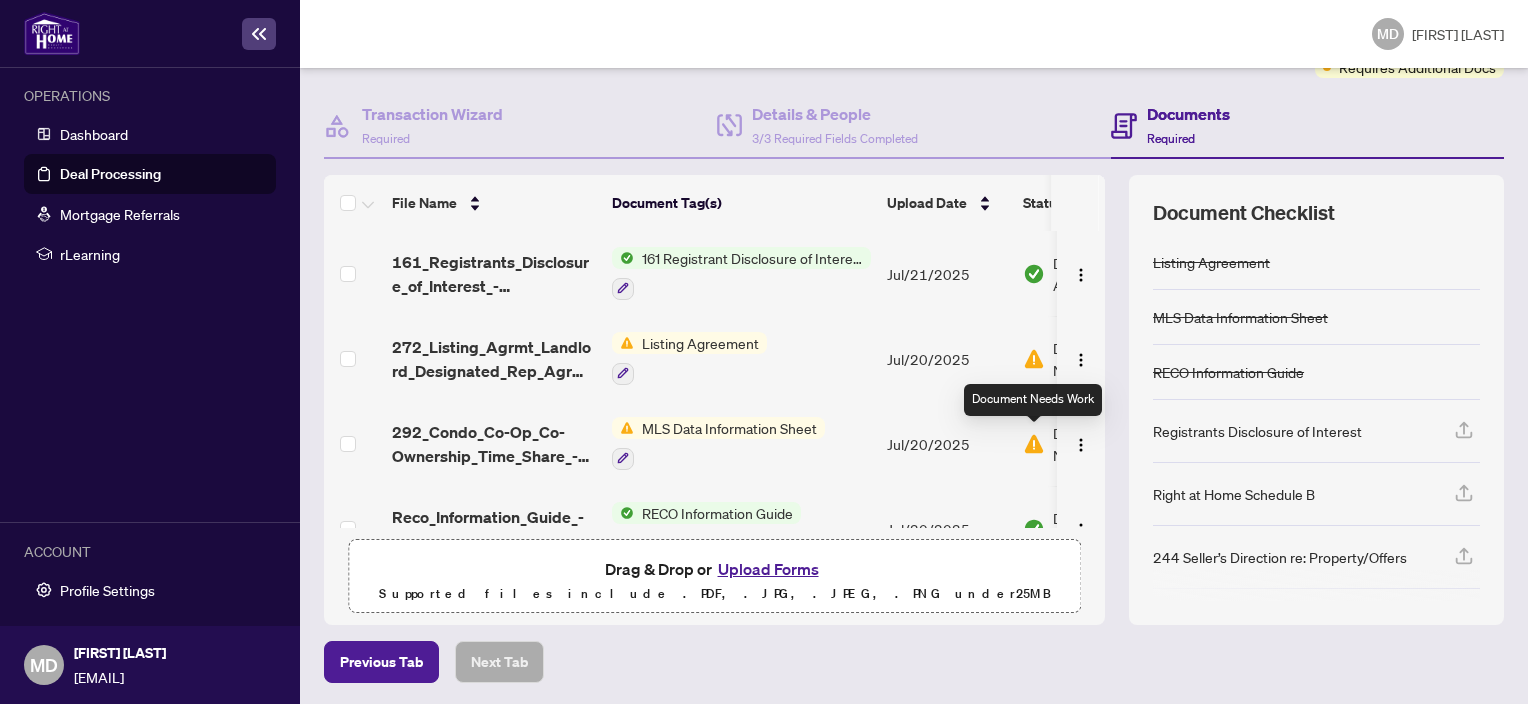 click at bounding box center [1034, 444] 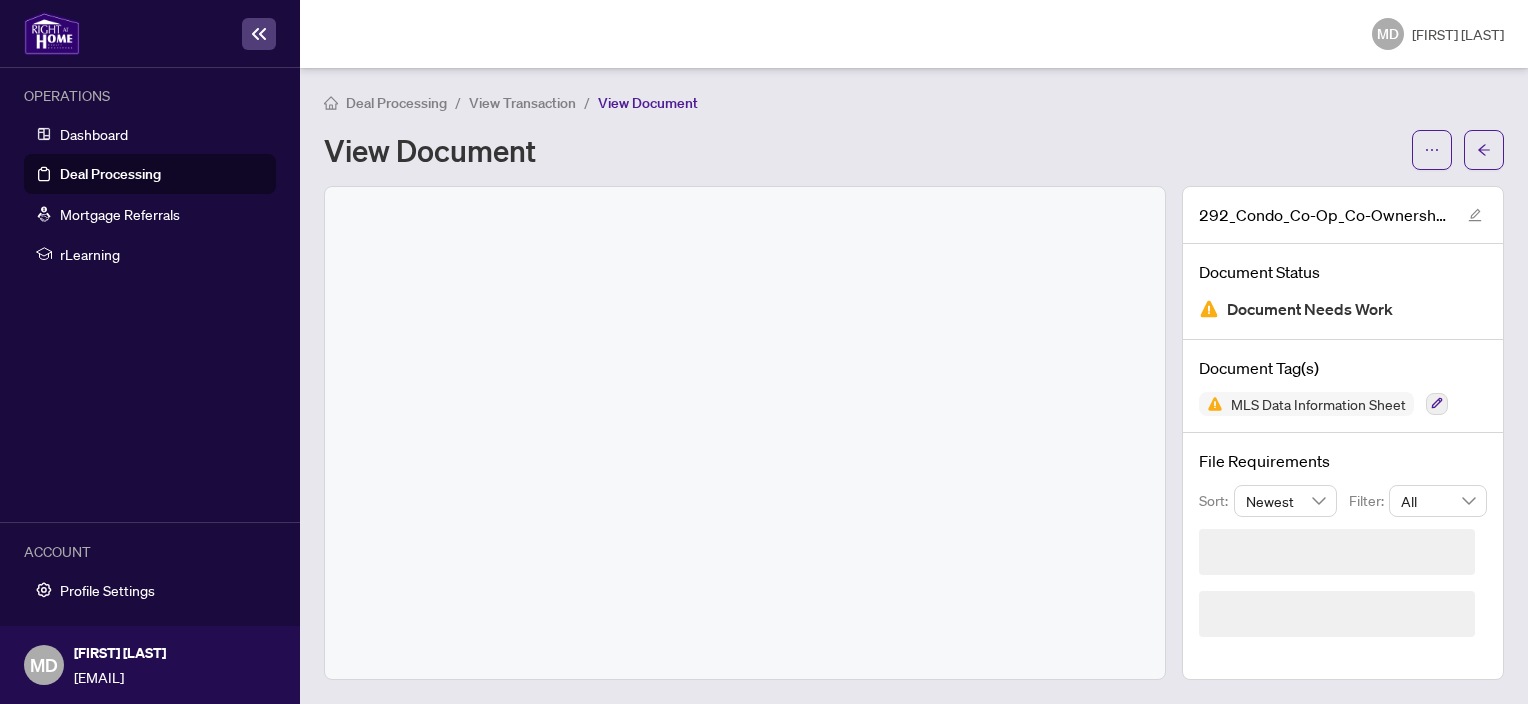 scroll, scrollTop: 0, scrollLeft: 0, axis: both 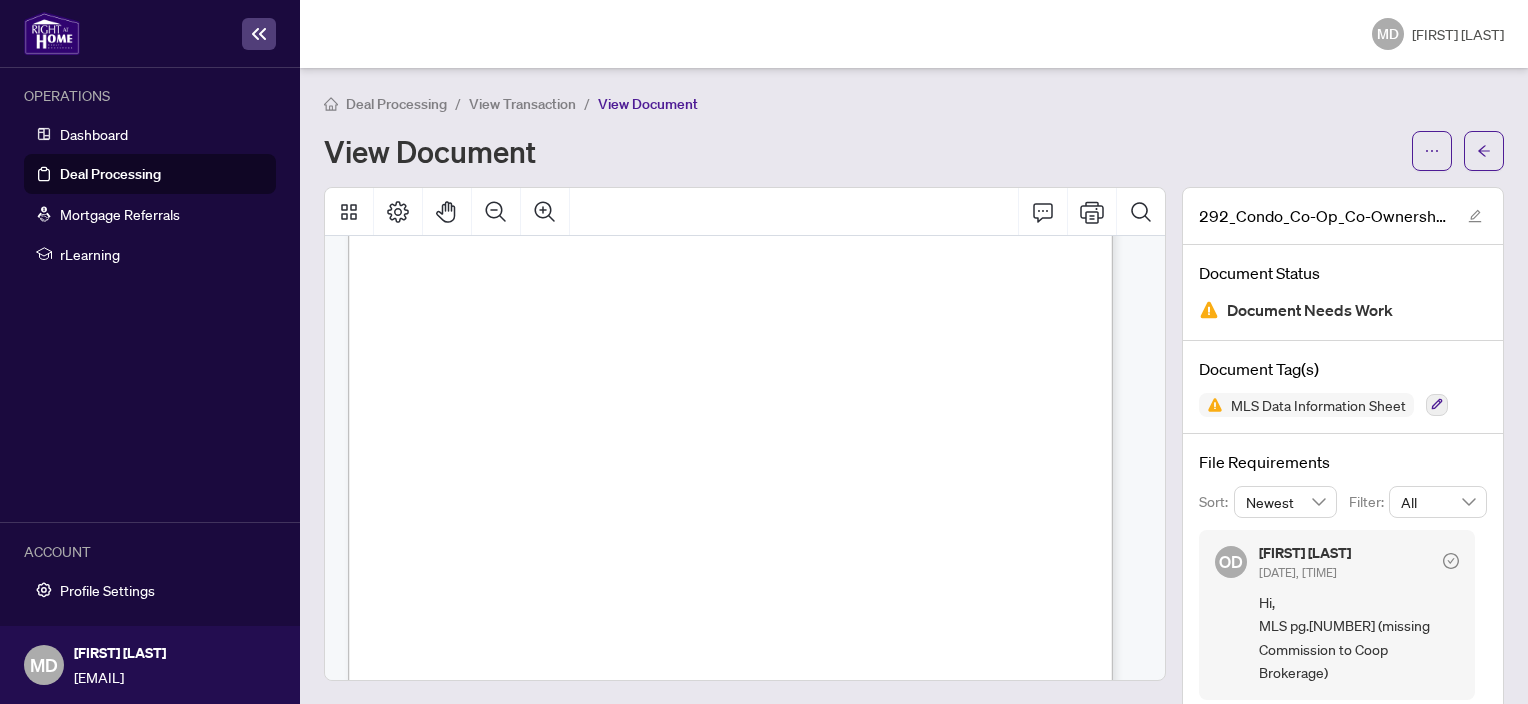 drag, startPoint x: 529, startPoint y: 506, endPoint x: 521, endPoint y: 525, distance: 20.615528 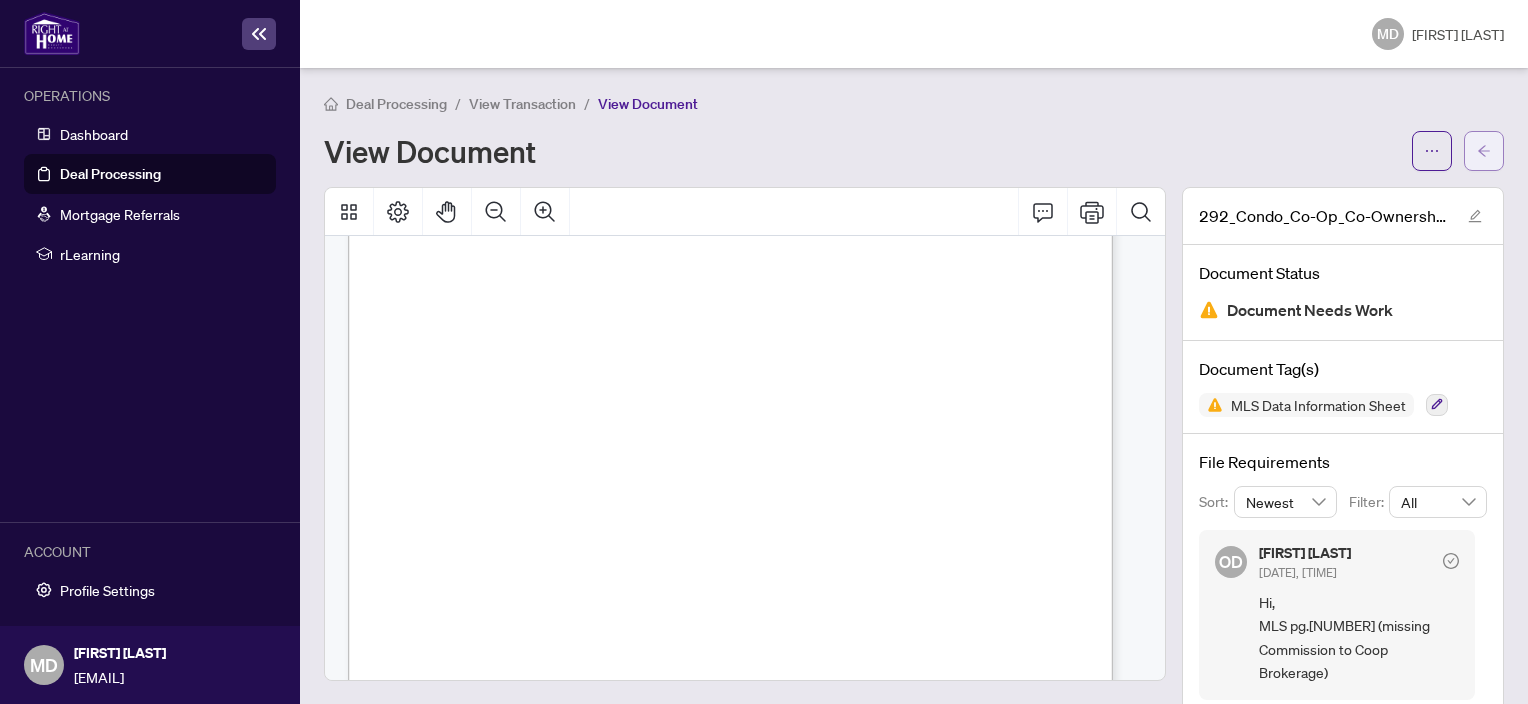 click at bounding box center (1484, 151) 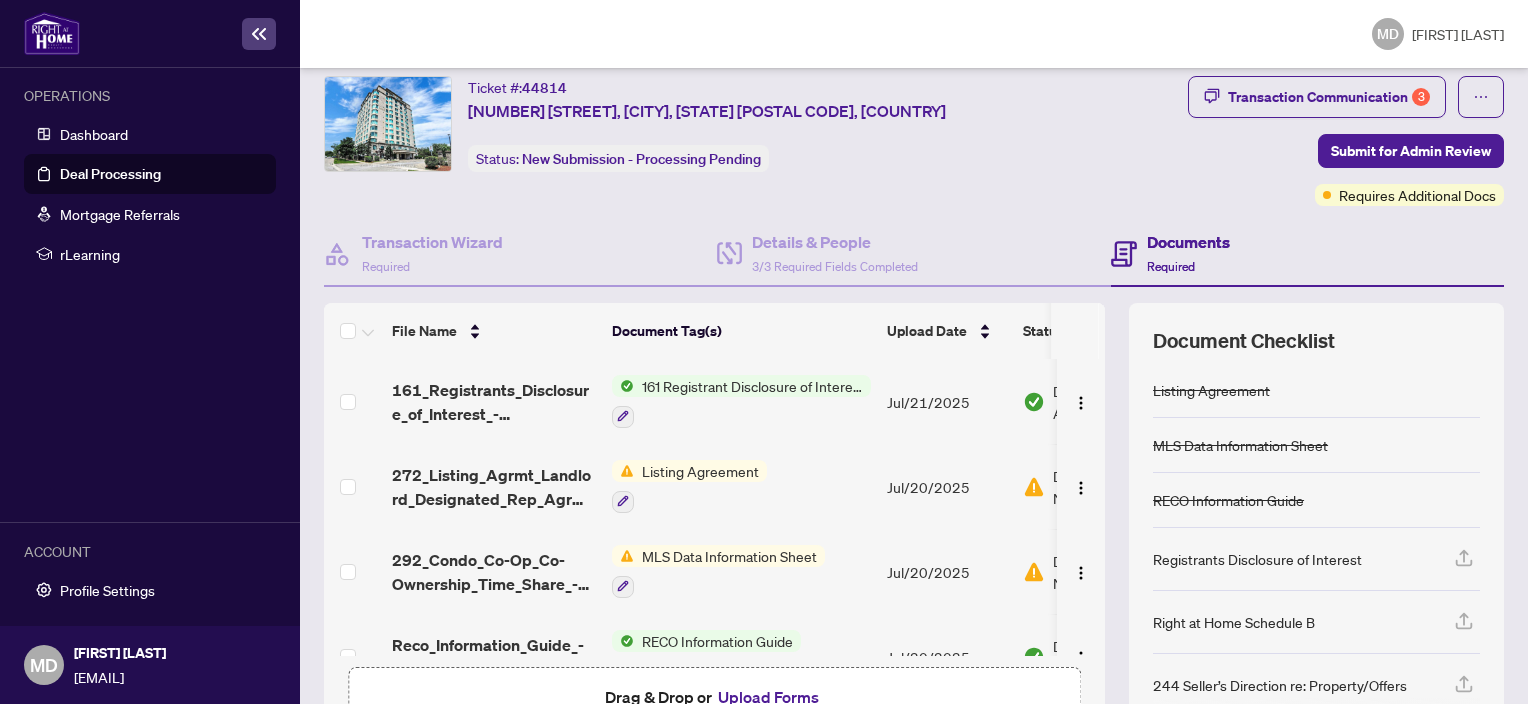 scroll, scrollTop: 100, scrollLeft: 0, axis: vertical 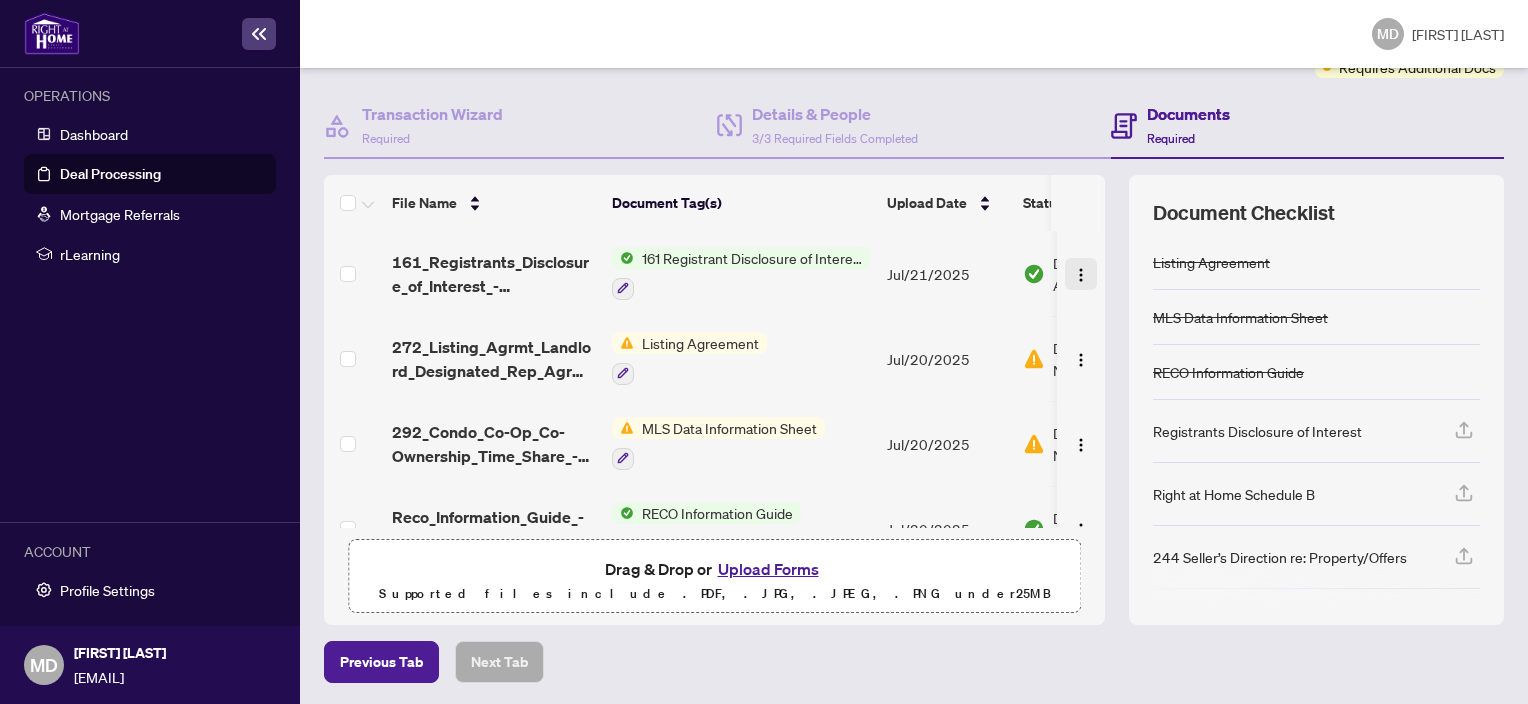 click at bounding box center (1081, 275) 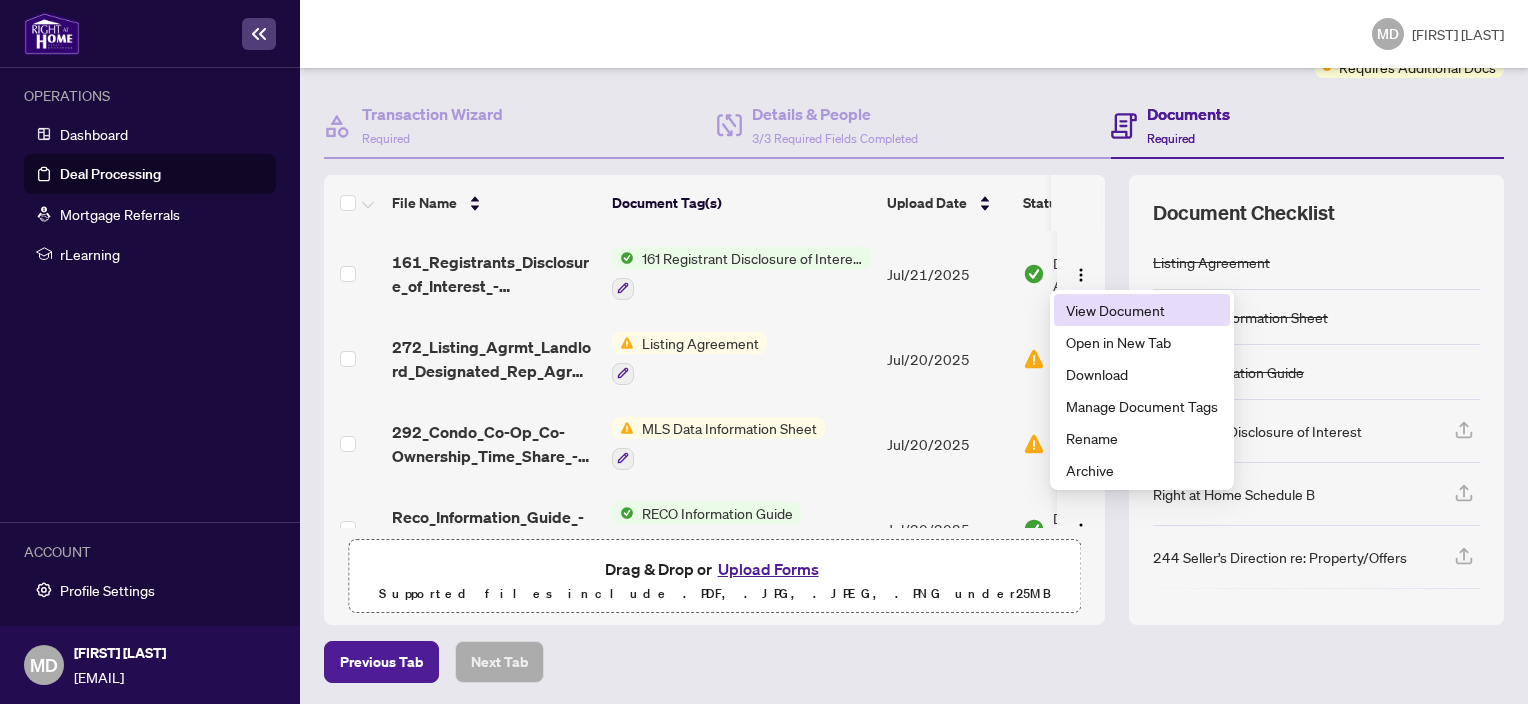 click on "View Document" at bounding box center [1142, 310] 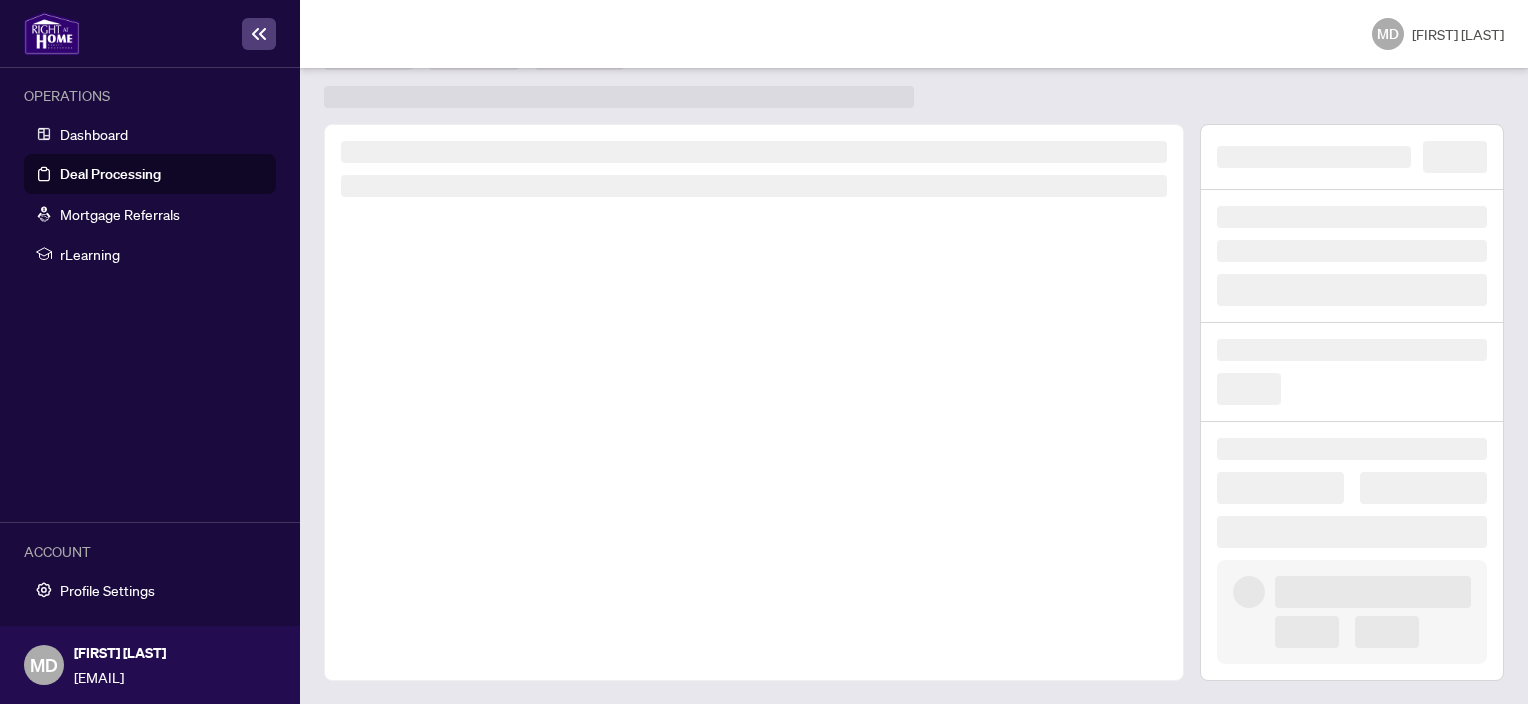 scroll, scrollTop: 0, scrollLeft: 0, axis: both 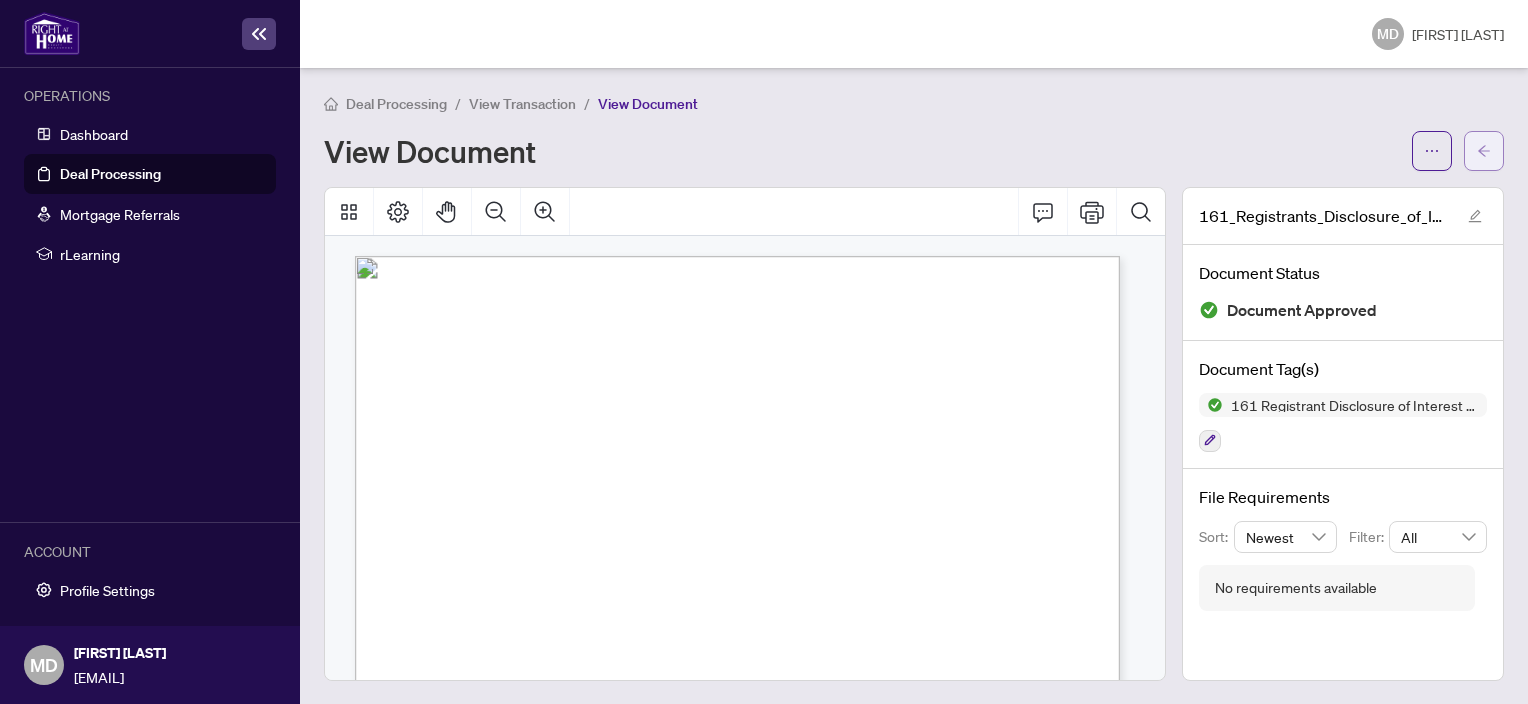 click 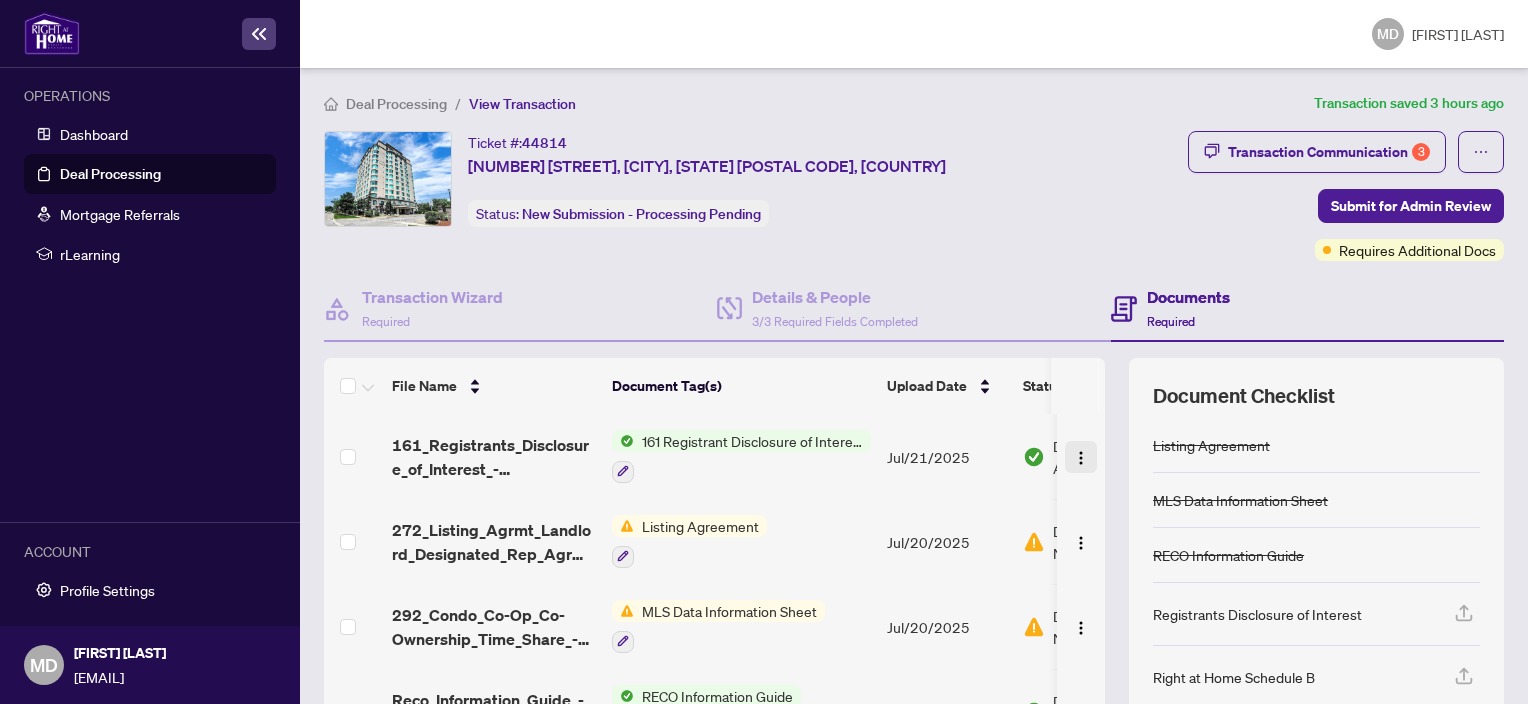click at bounding box center [1081, 458] 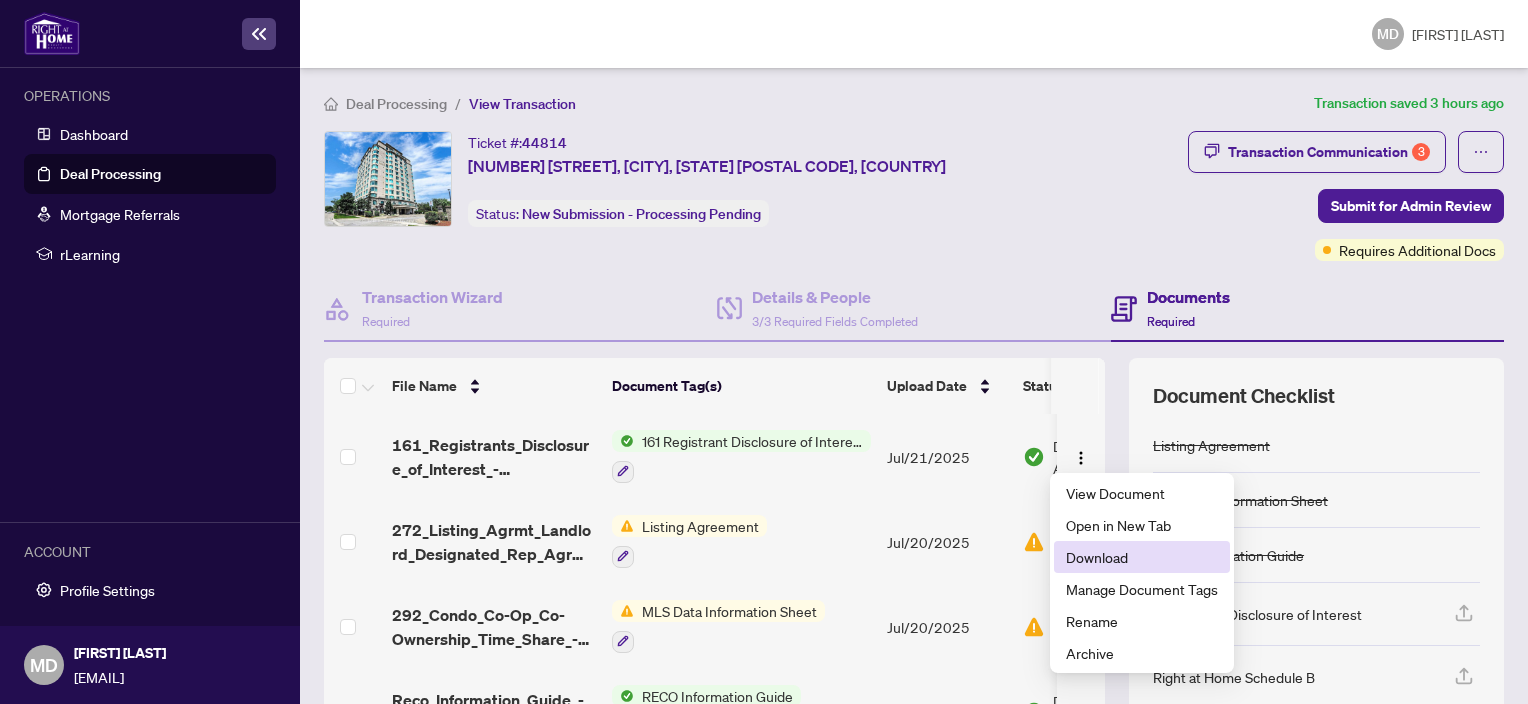 click on "Download" at bounding box center (1142, 557) 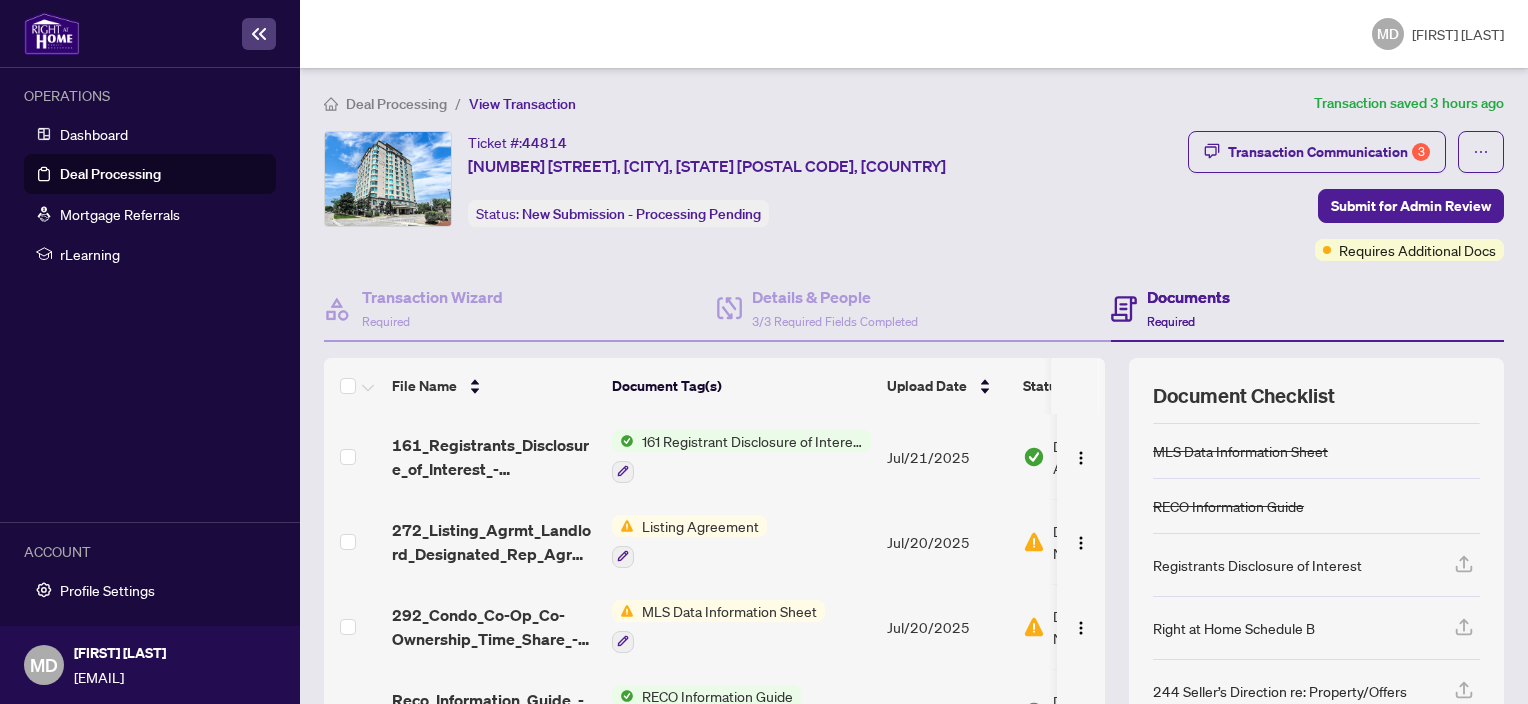 scroll, scrollTop: 69, scrollLeft: 0, axis: vertical 